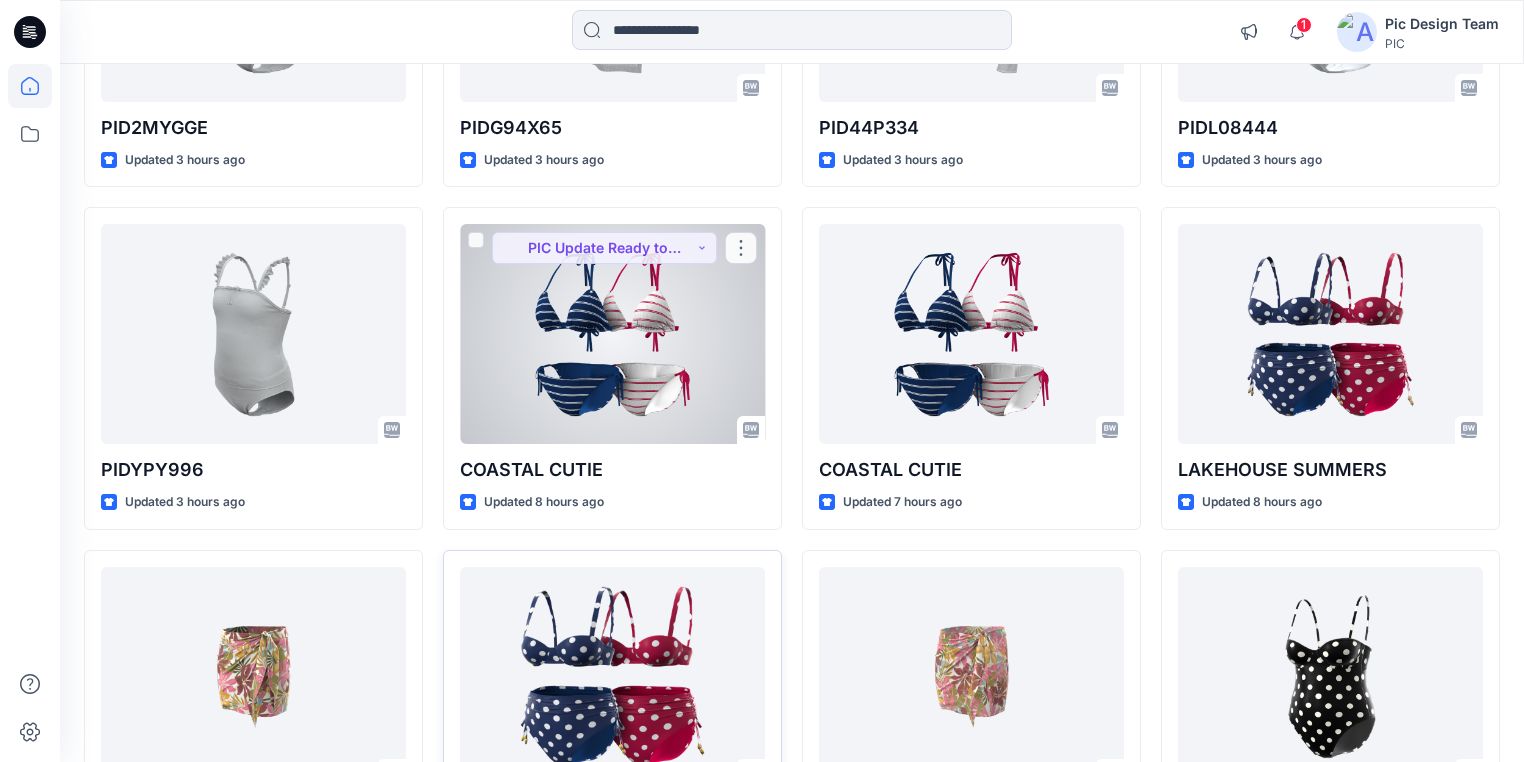scroll, scrollTop: 560, scrollLeft: 0, axis: vertical 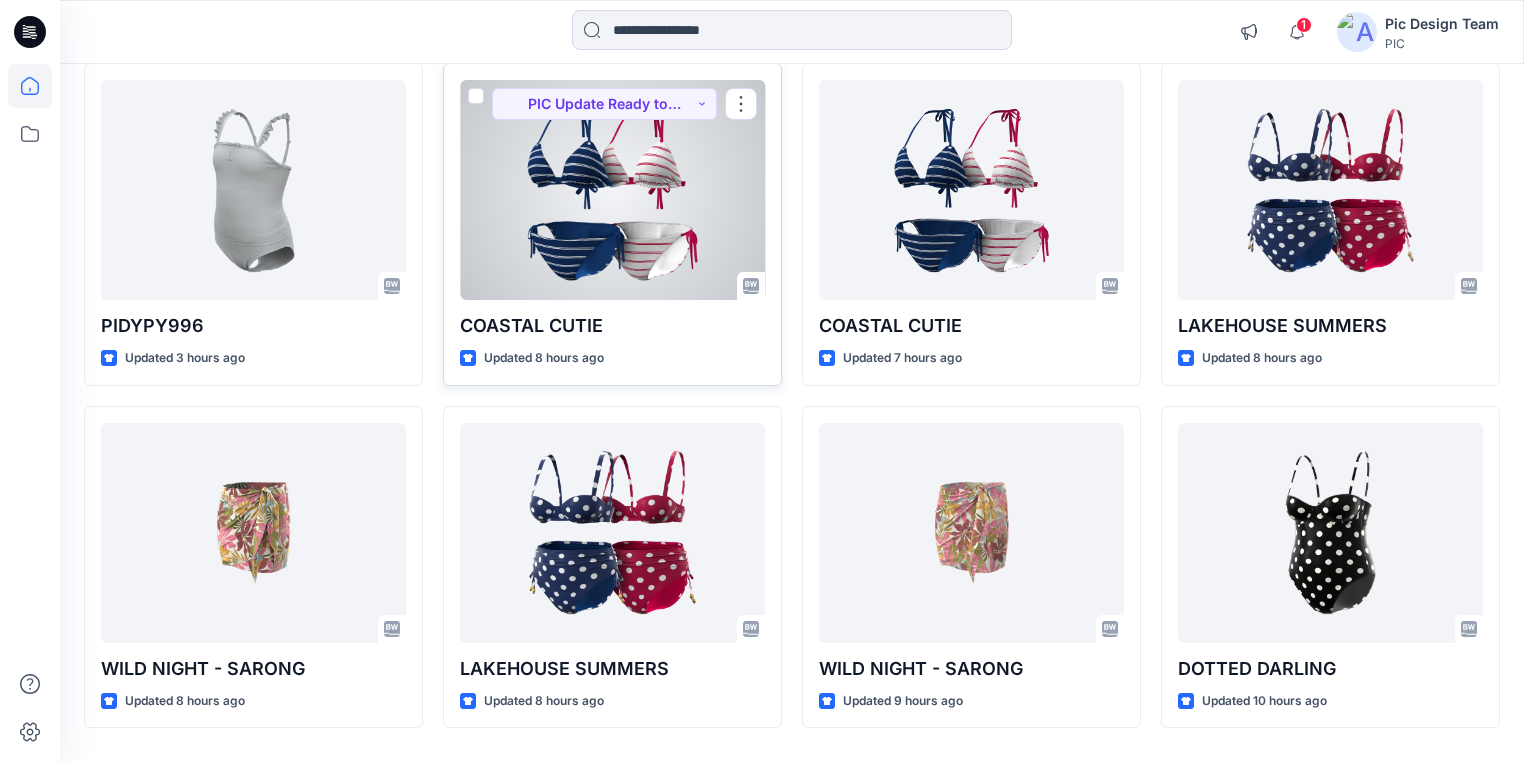 click at bounding box center (612, 190) 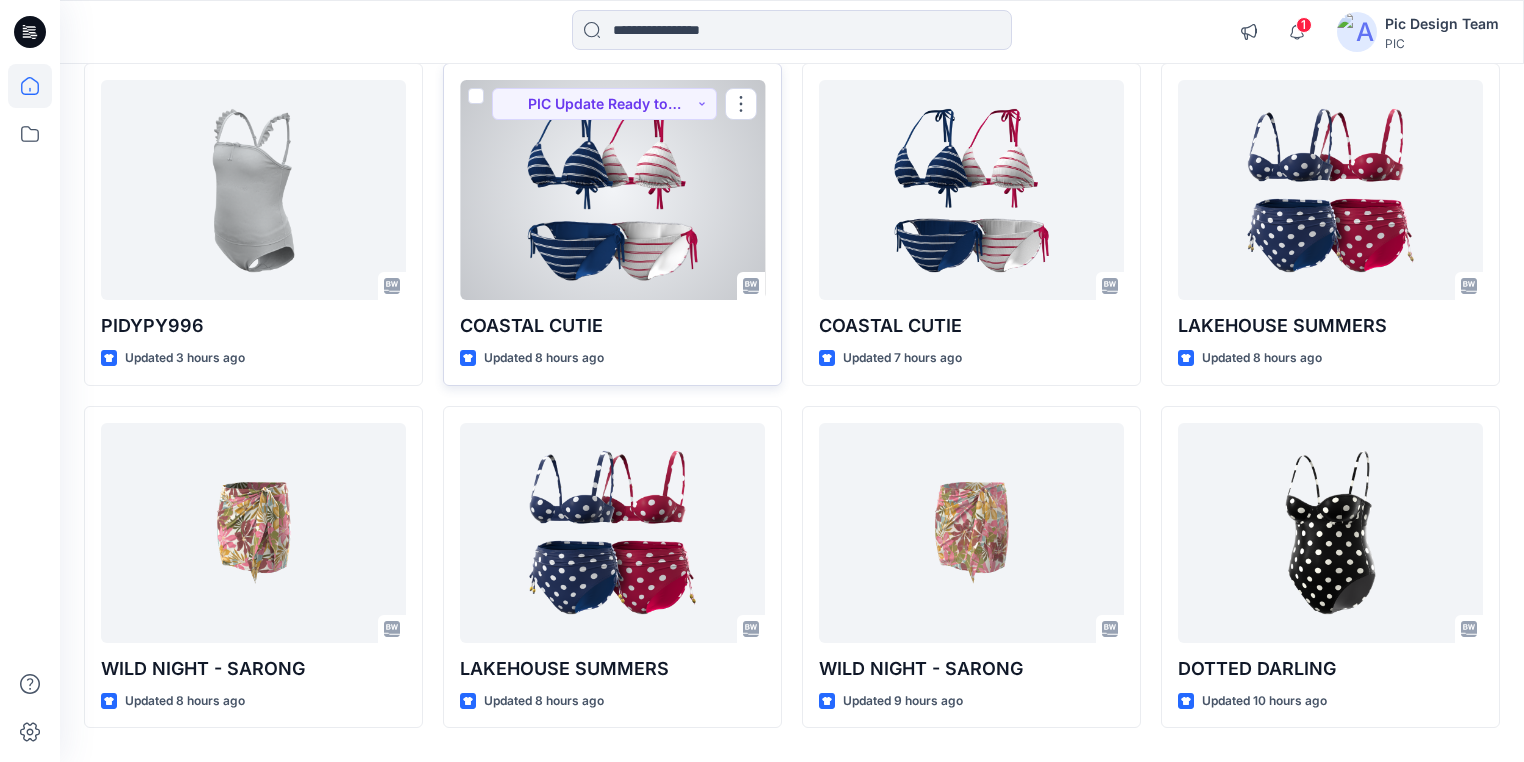 scroll, scrollTop: 0, scrollLeft: 0, axis: both 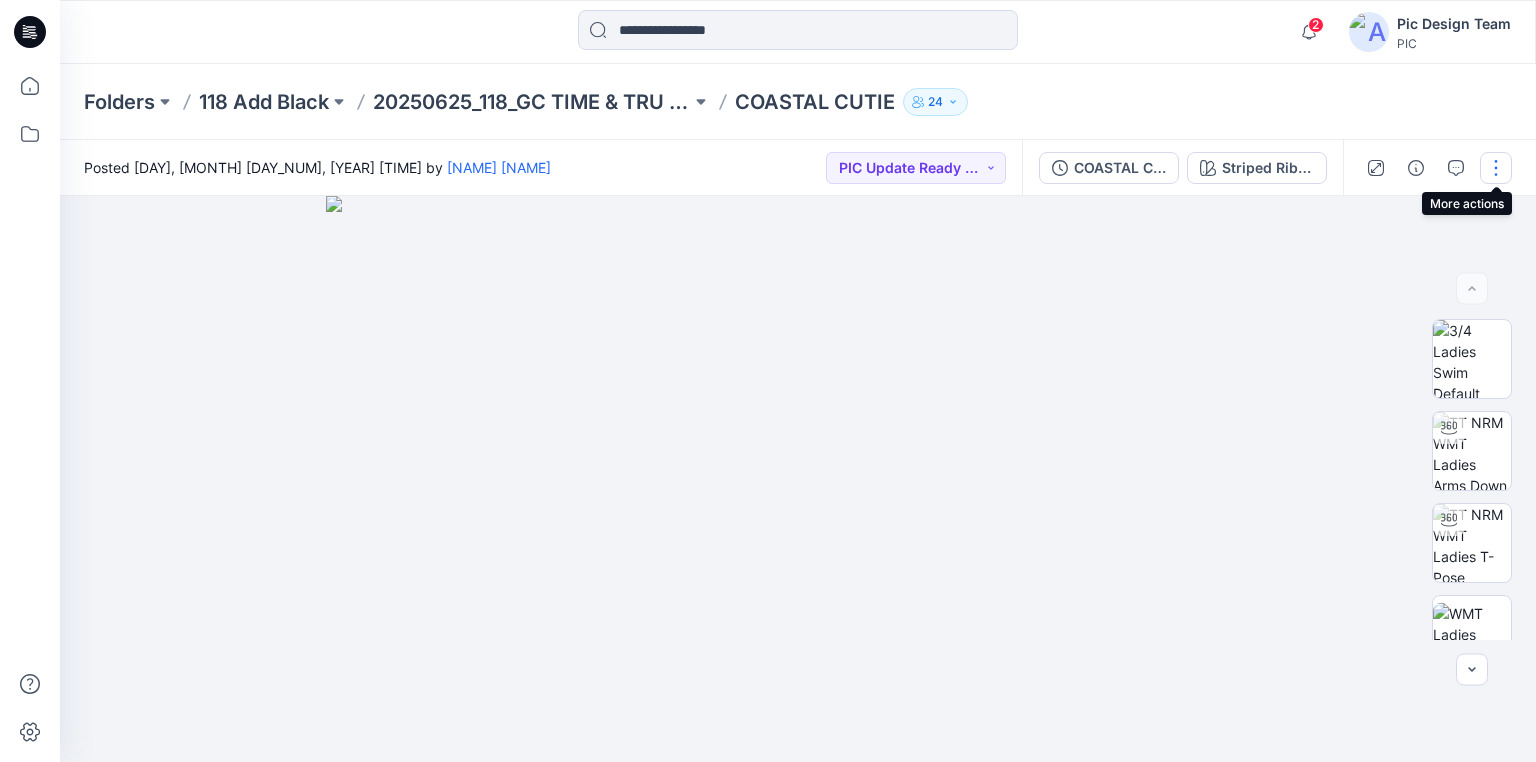 click at bounding box center [1496, 168] 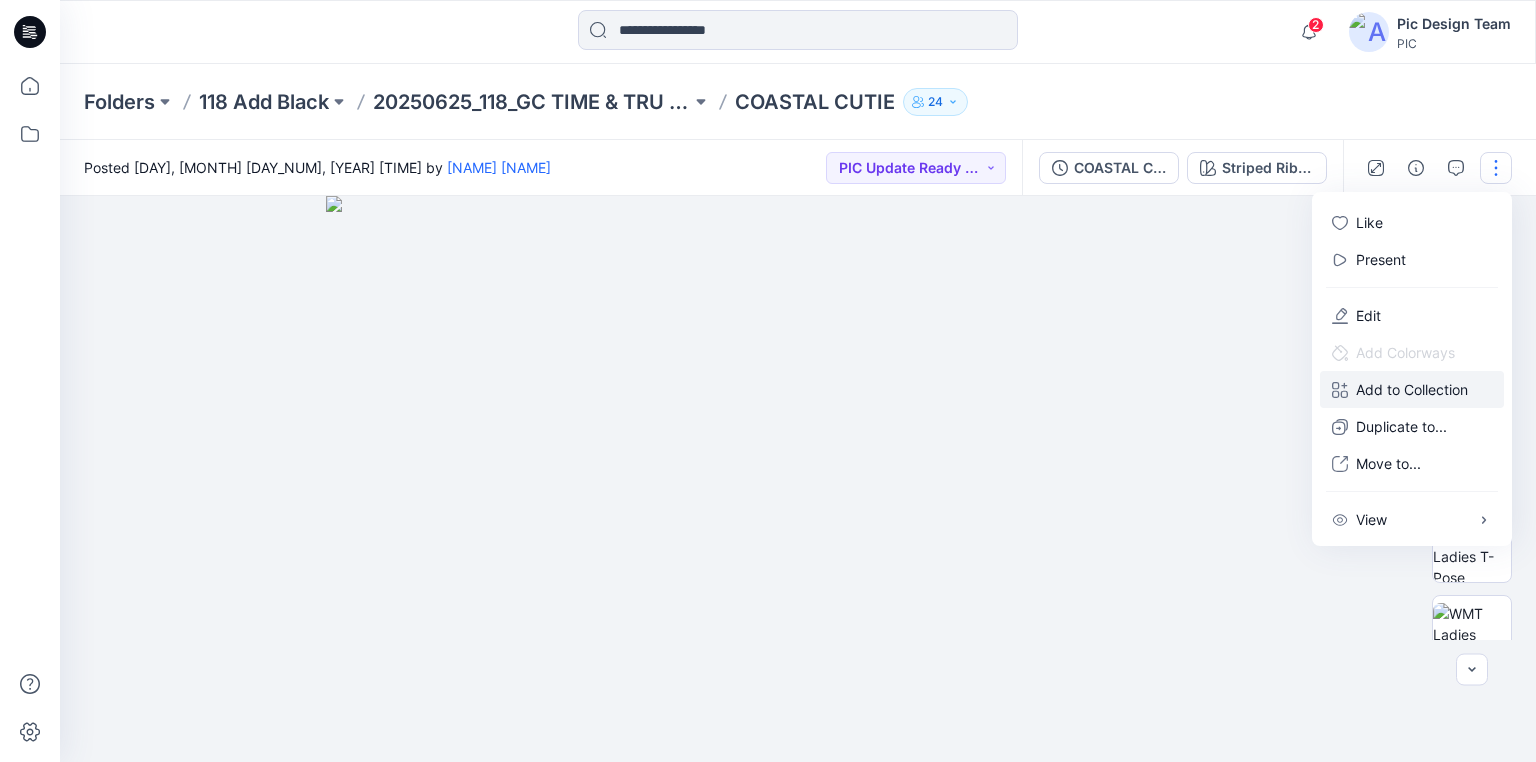 click on "Add to Collection" at bounding box center (1412, 389) 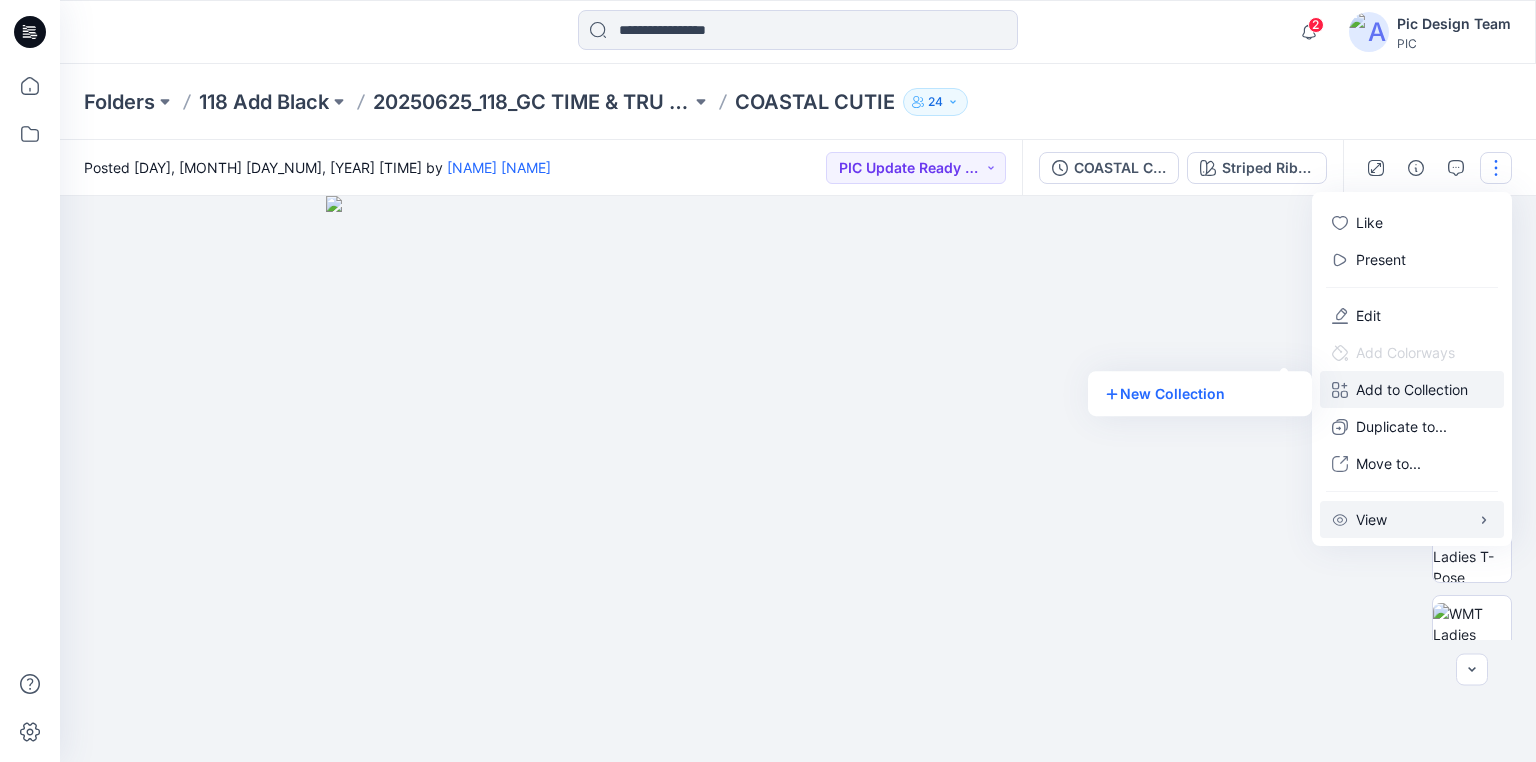 click 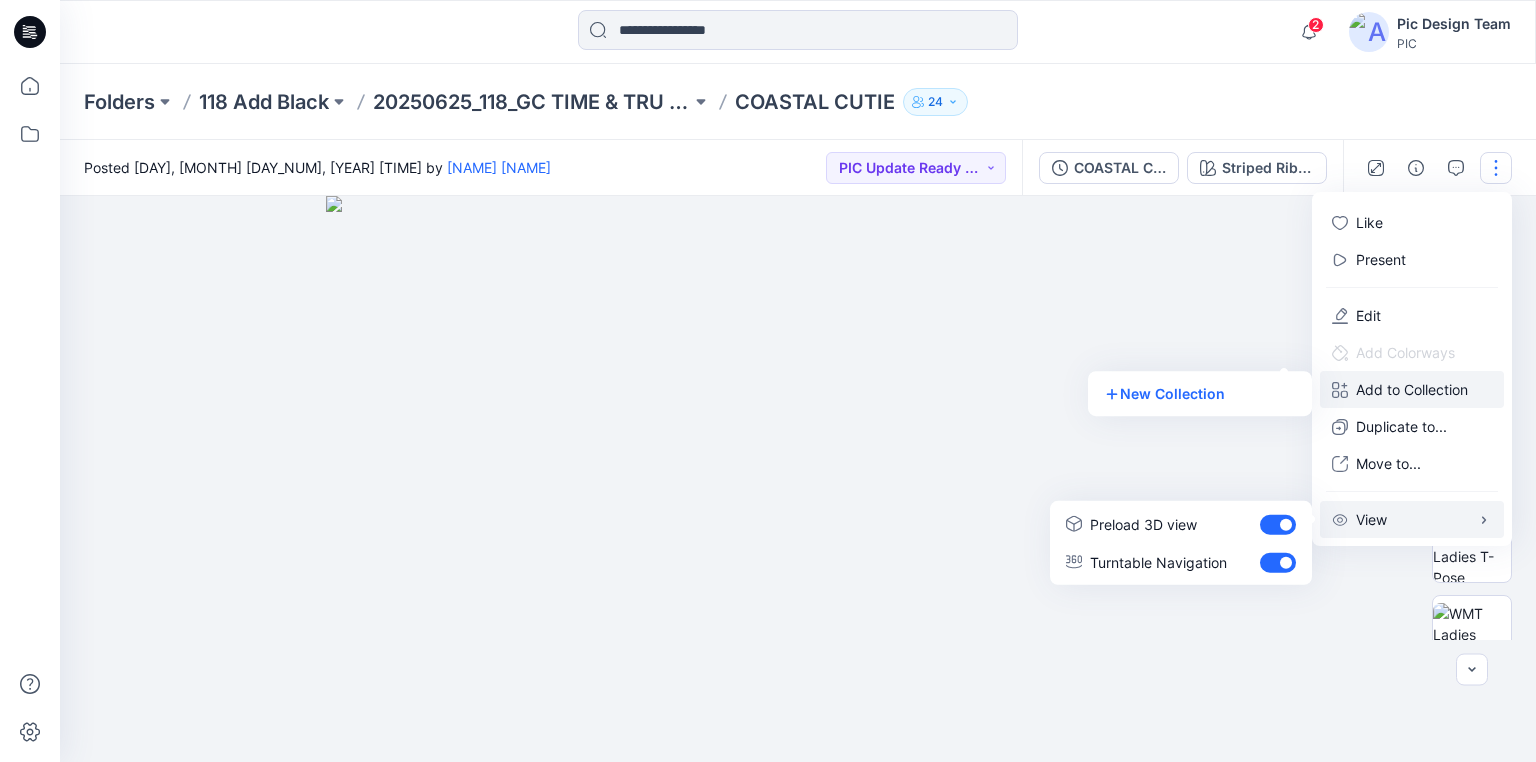 click at bounding box center [798, 479] 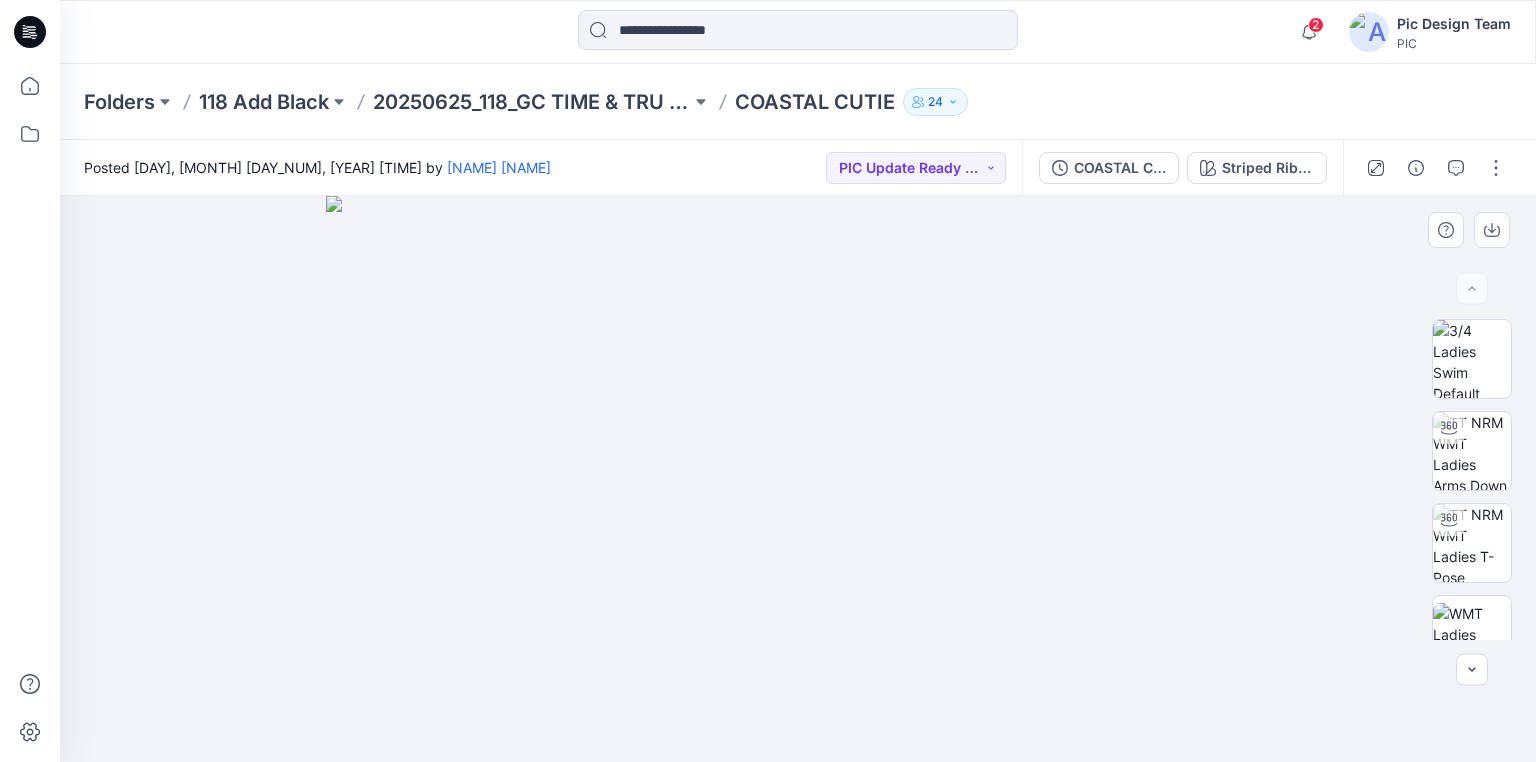 click at bounding box center [798, 479] 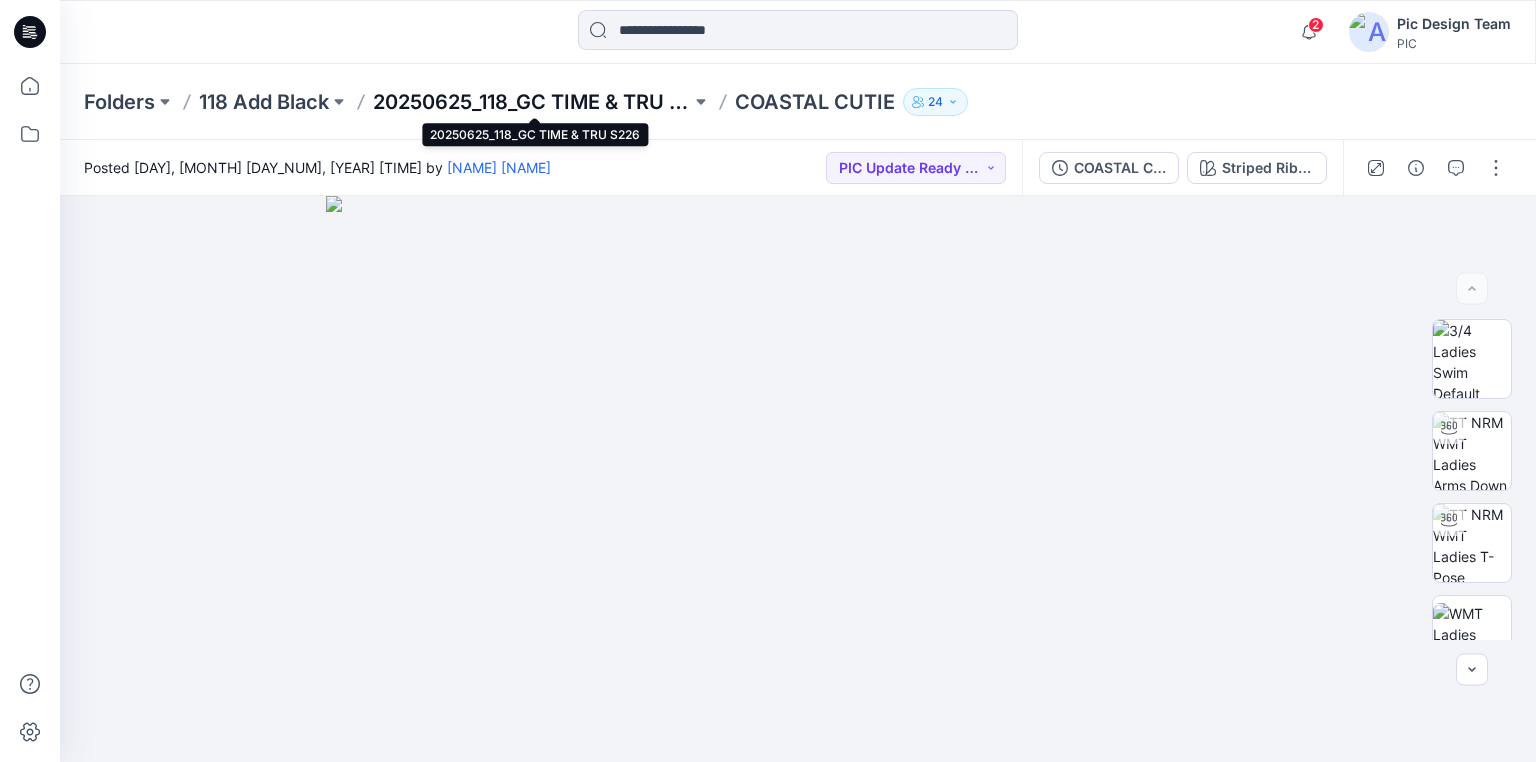 click on "20250625_118_GC TIME & TRU S226" at bounding box center [532, 102] 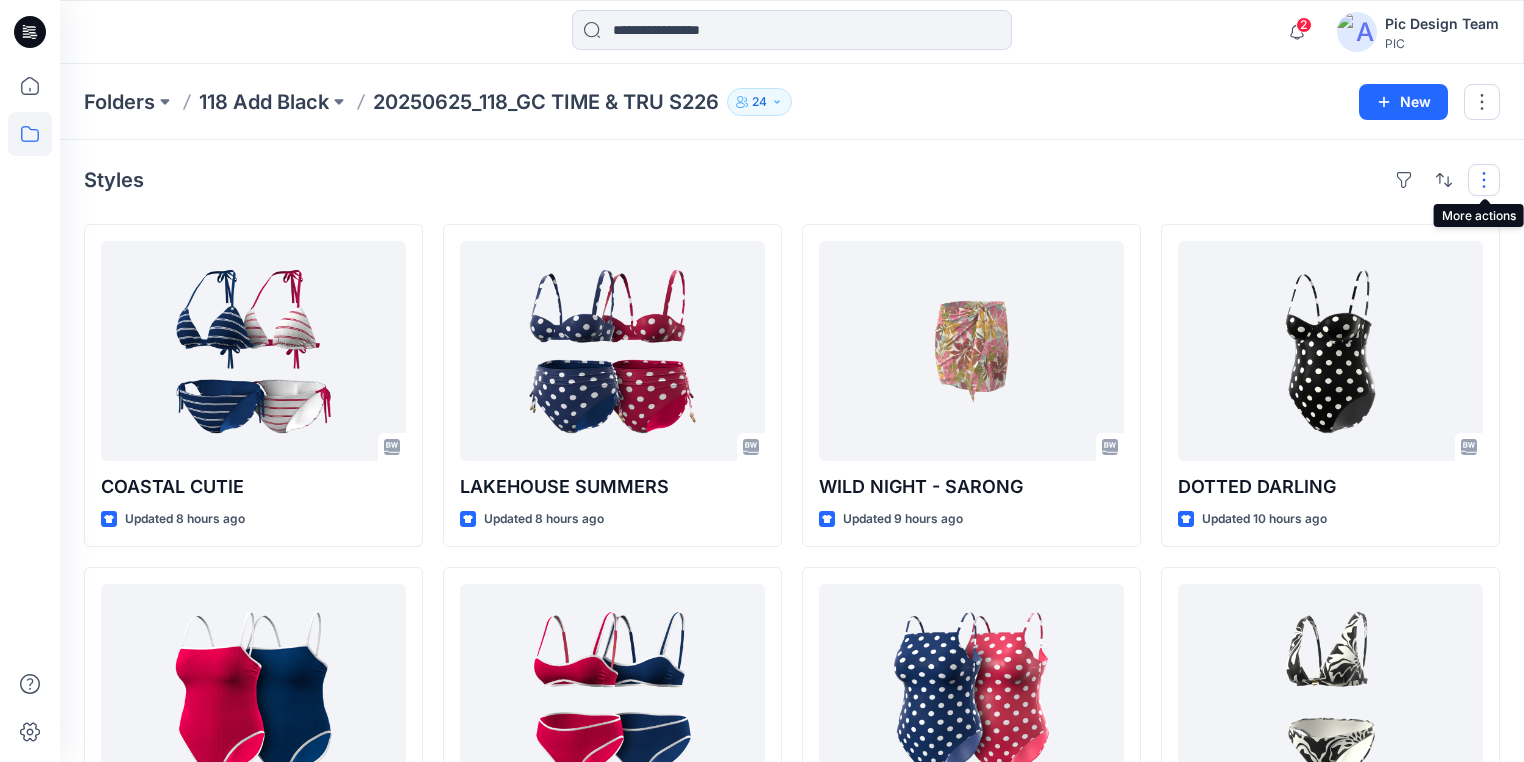 click at bounding box center [1484, 180] 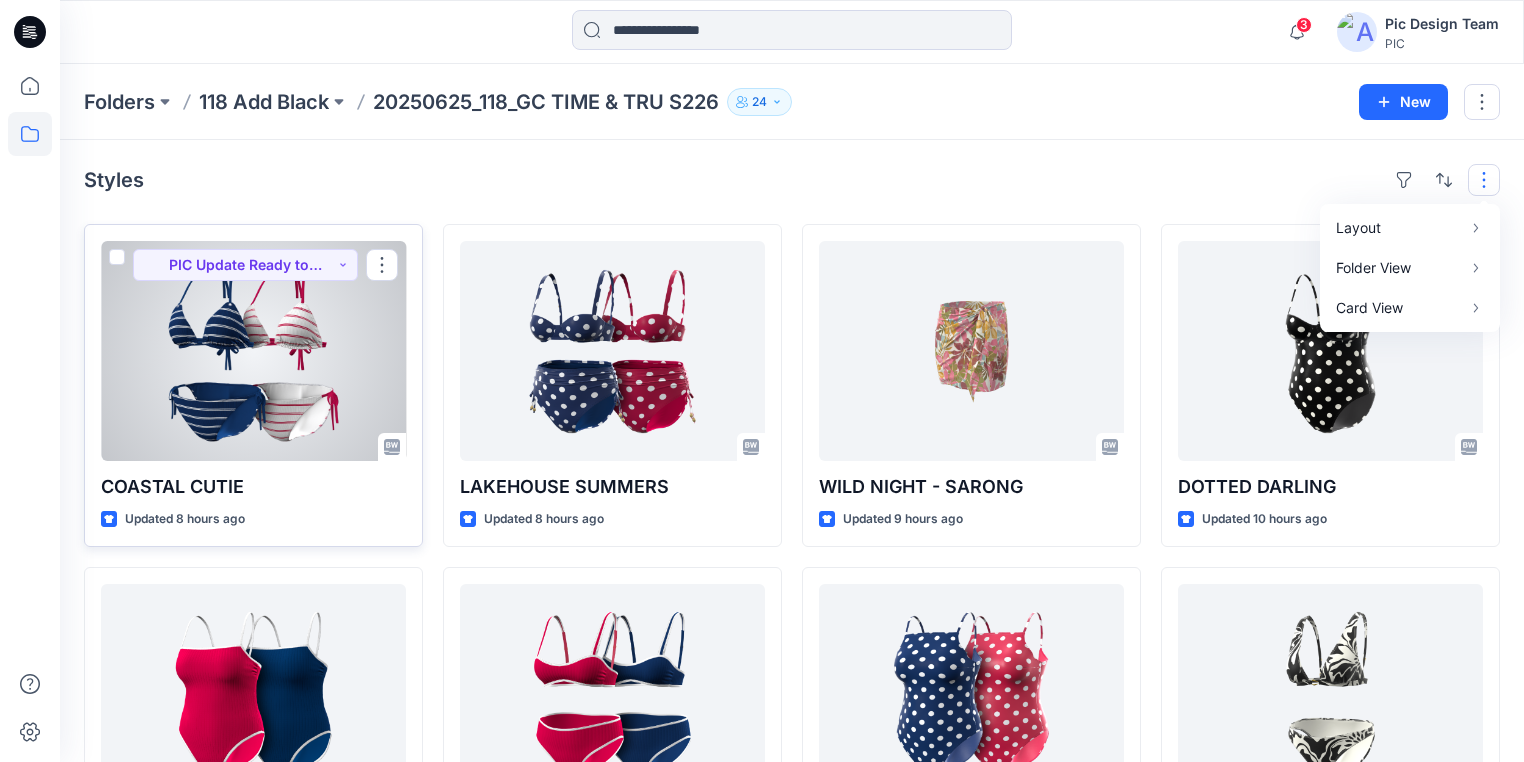 click at bounding box center [253, 351] 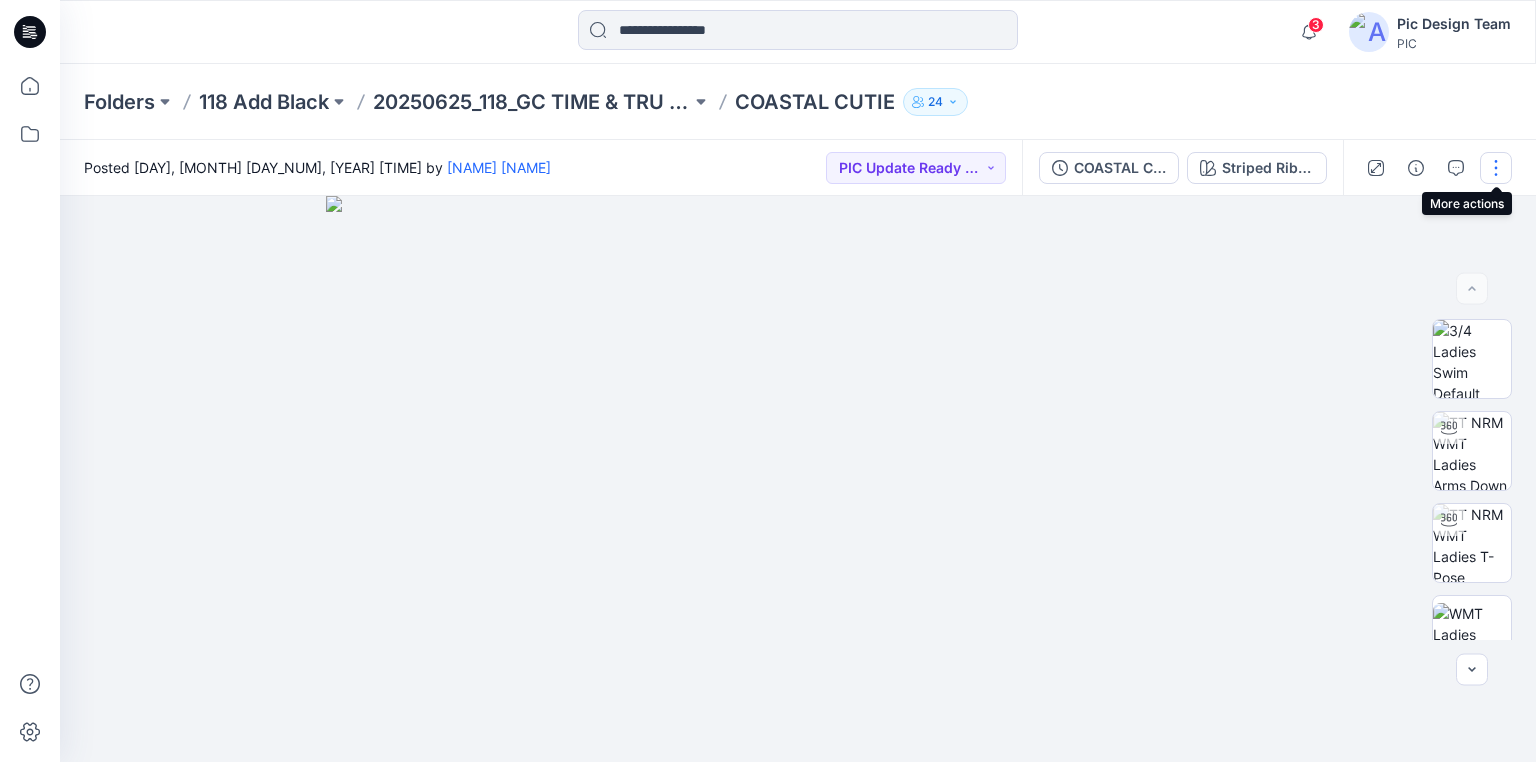 click at bounding box center (1496, 168) 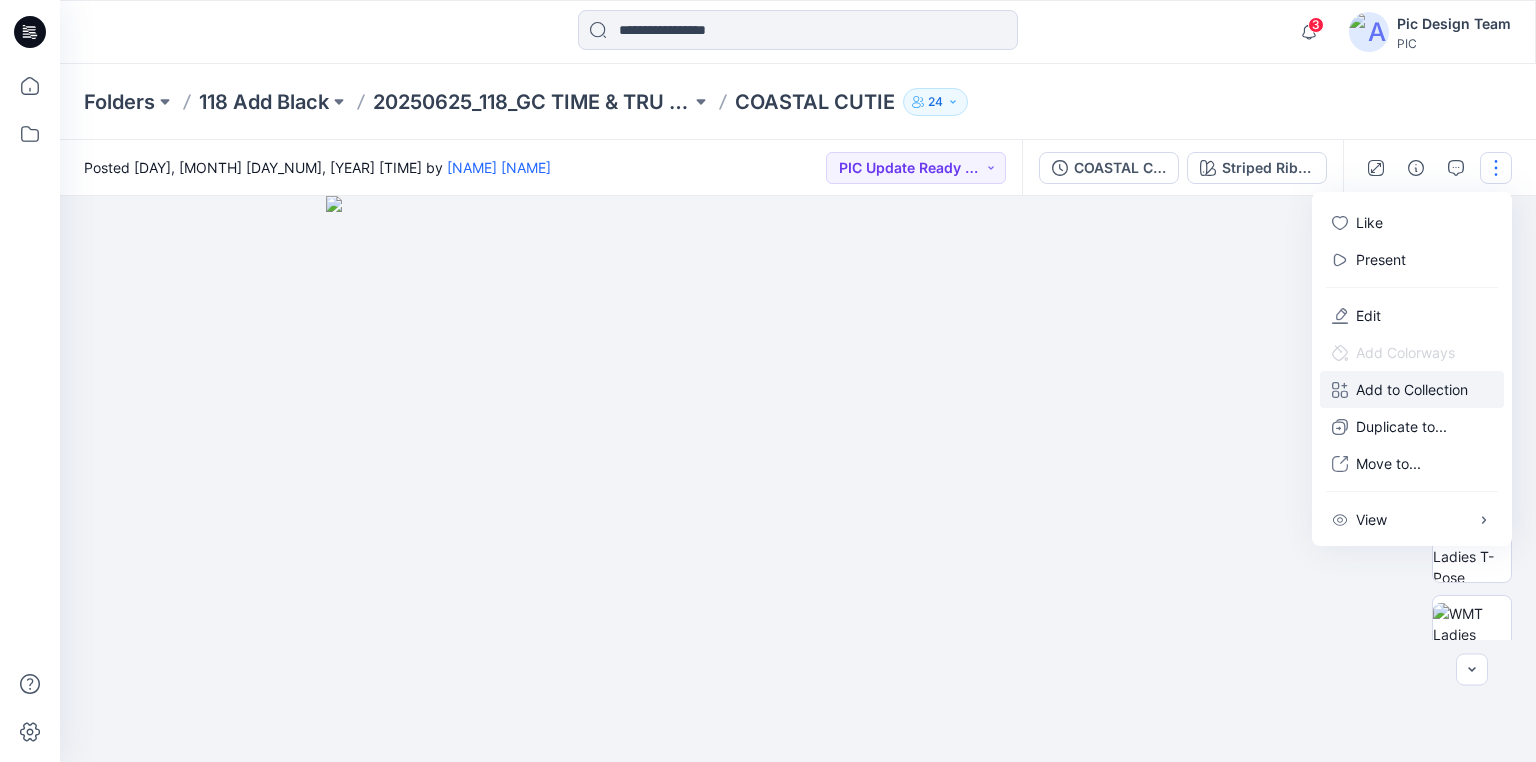 click 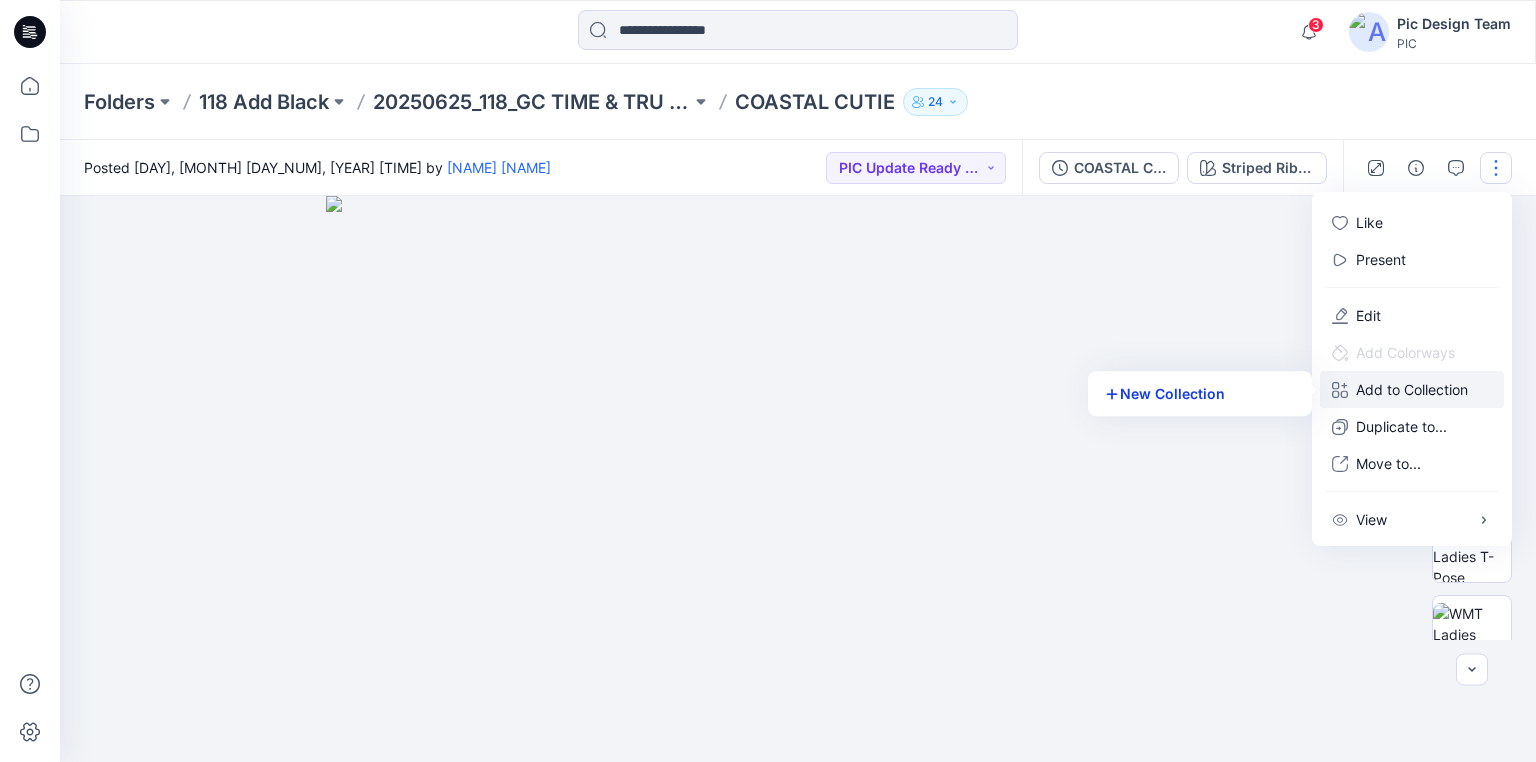 click on "New Collection" at bounding box center [1200, 393] 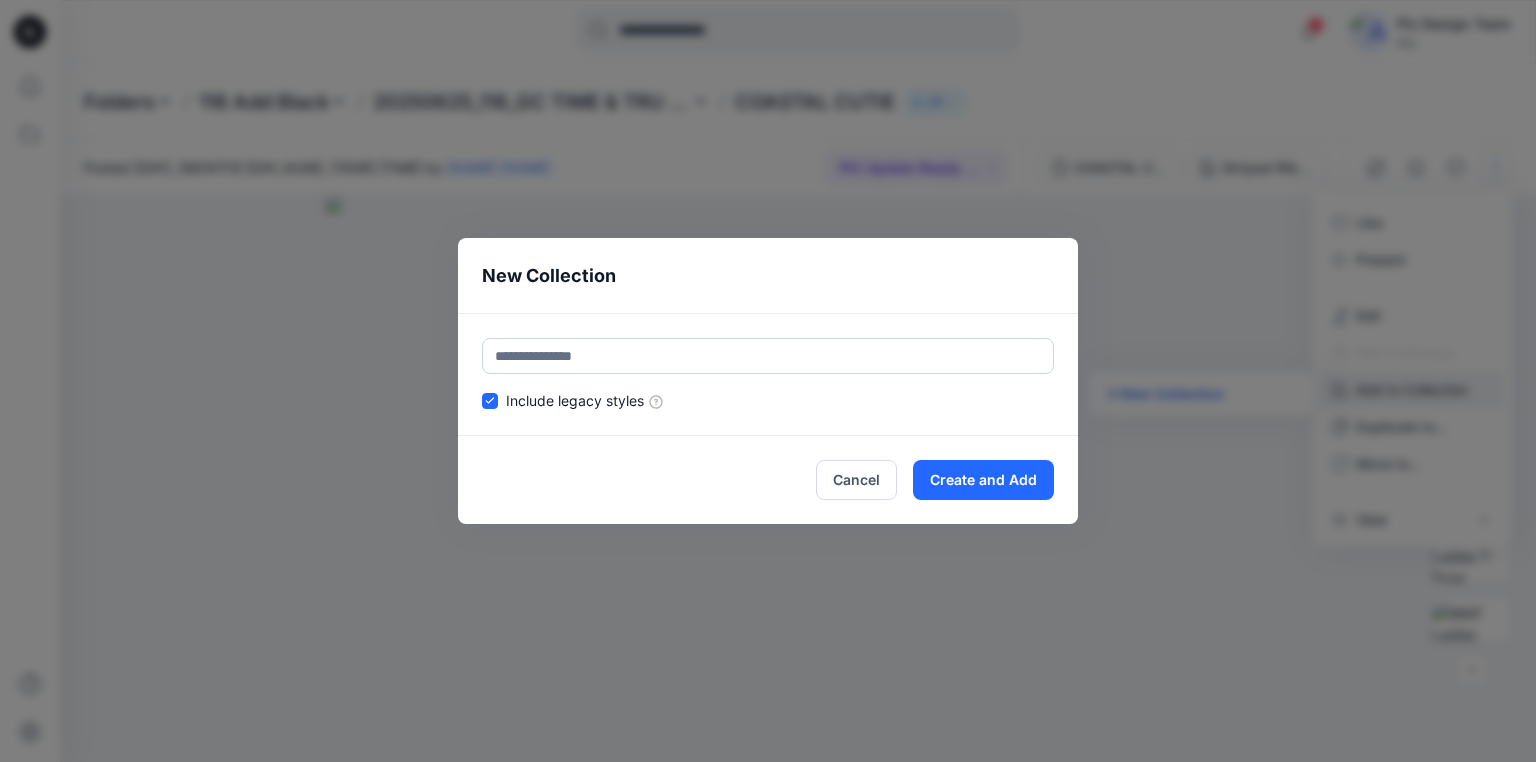 click at bounding box center (768, 356) 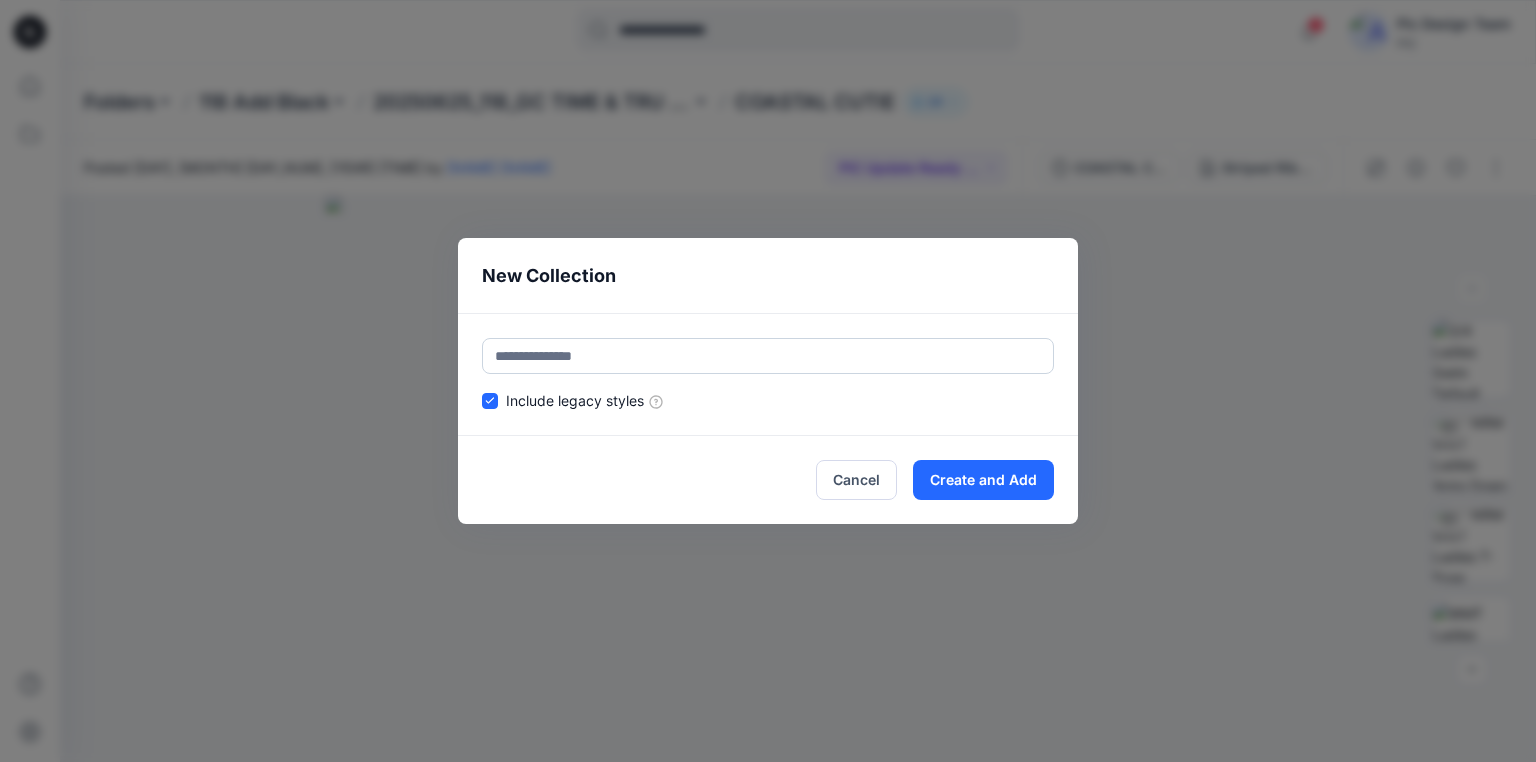 click on "New Collection Include legacy styles Cancel Create and Add" at bounding box center (768, 381) 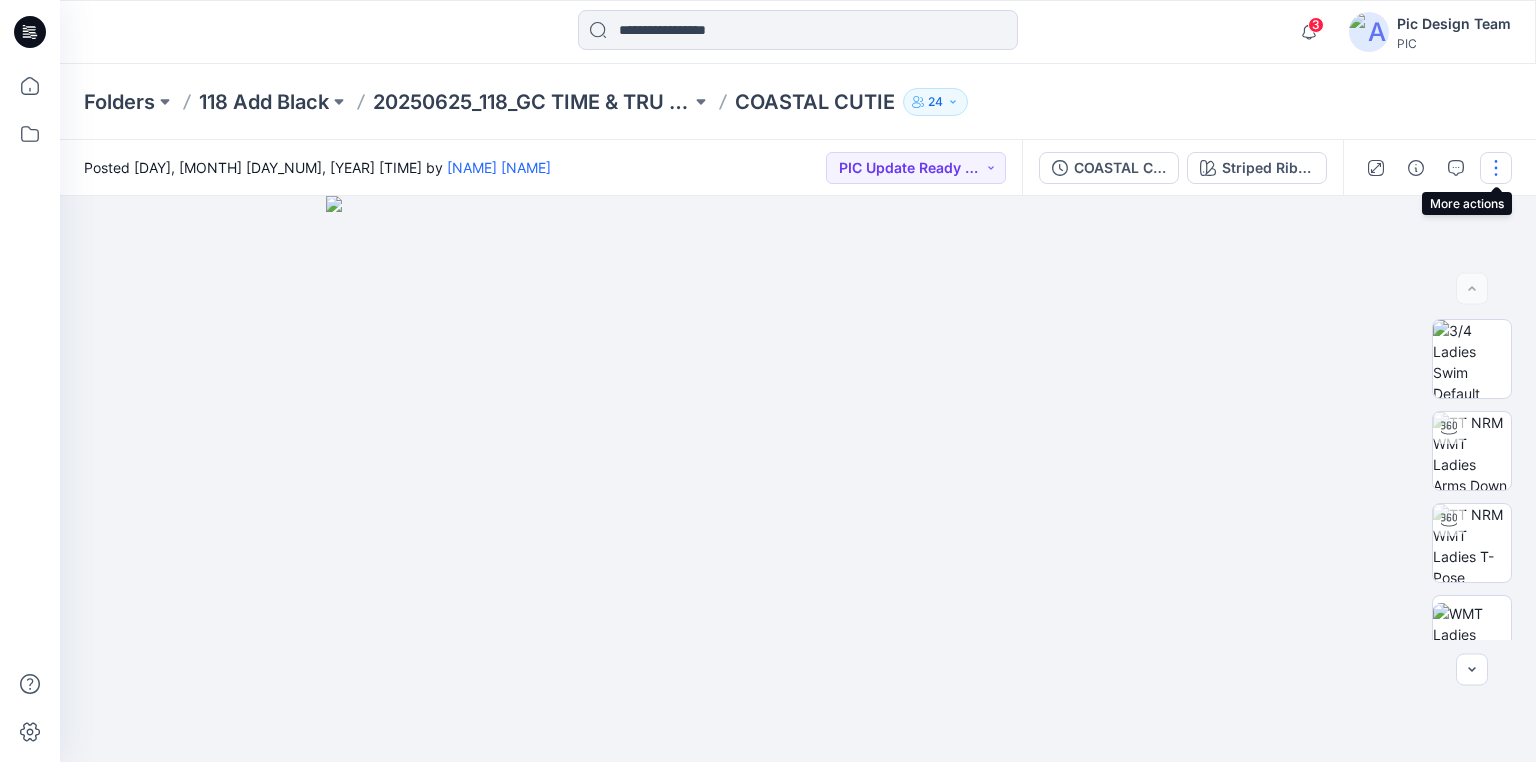 click at bounding box center [1496, 168] 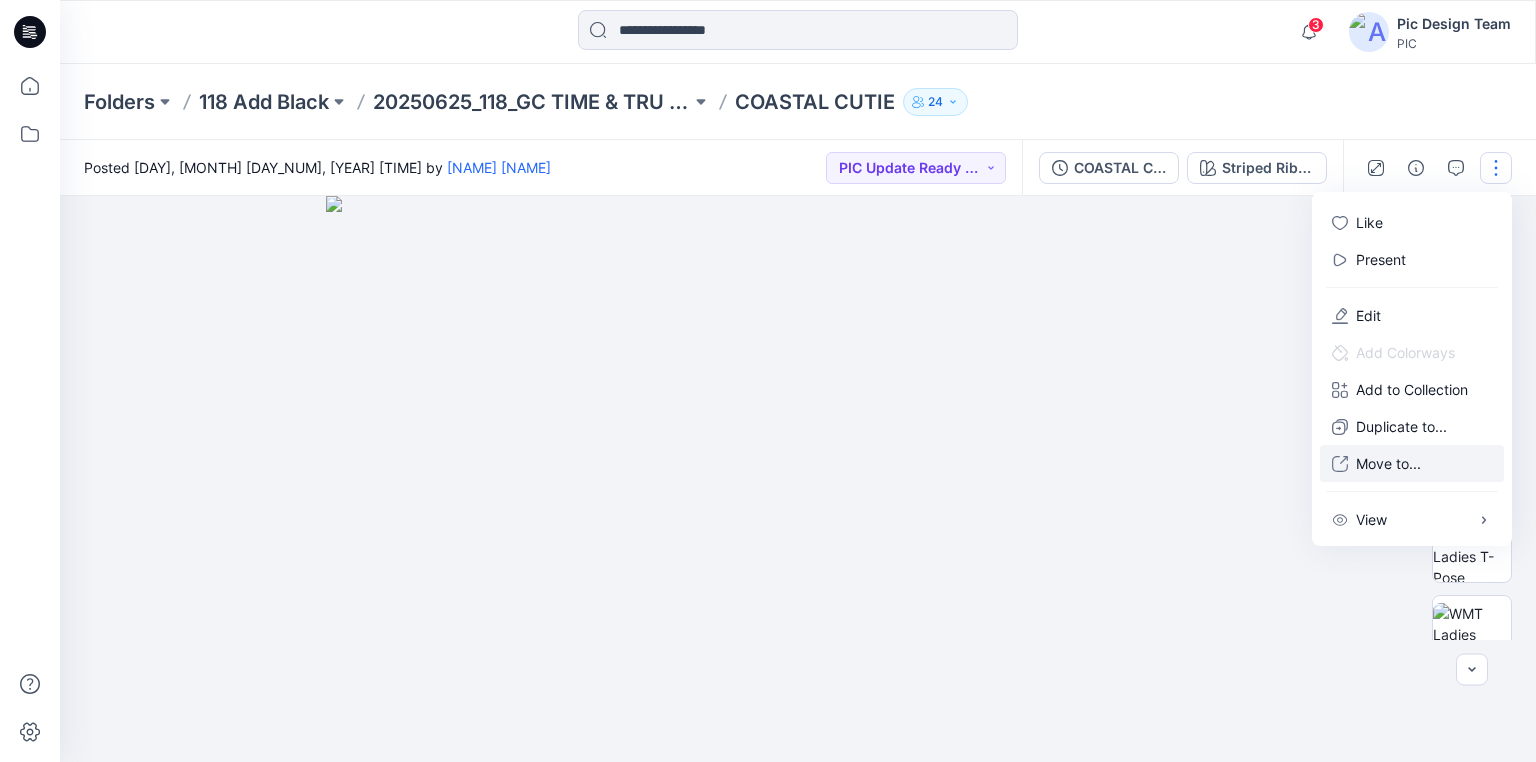 click on "Move to..." at bounding box center (1388, 463) 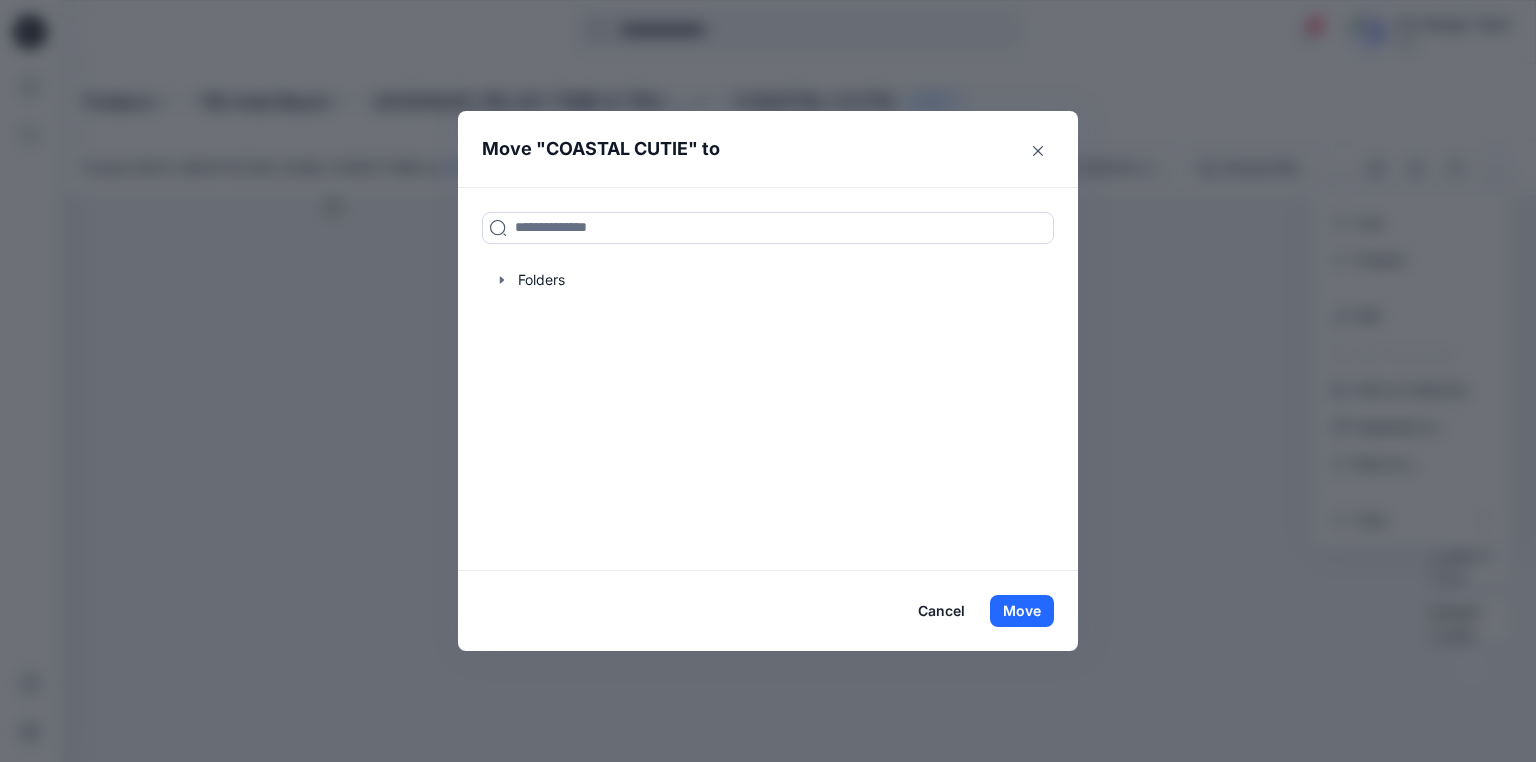 click on "Cancel" at bounding box center [941, 611] 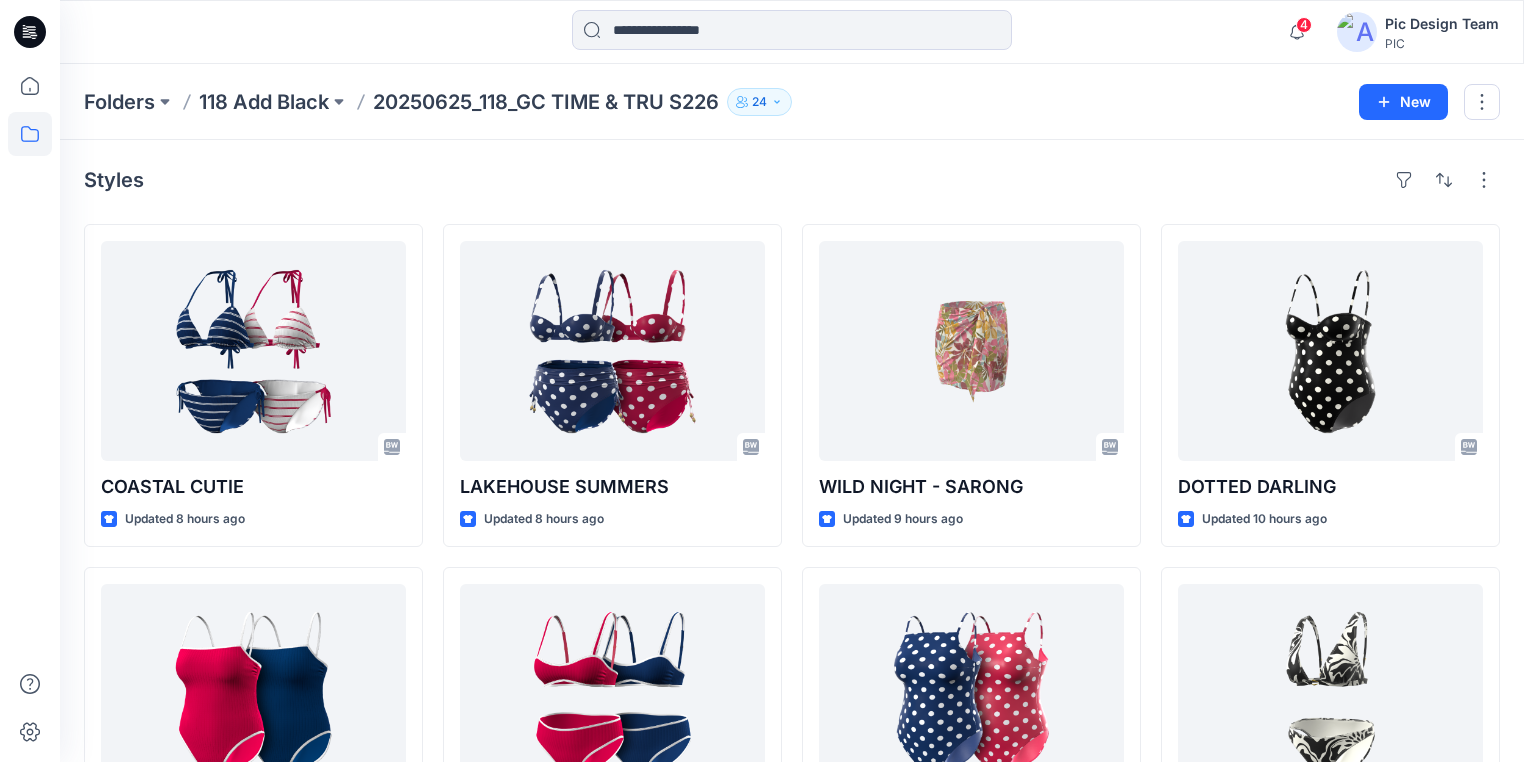 click 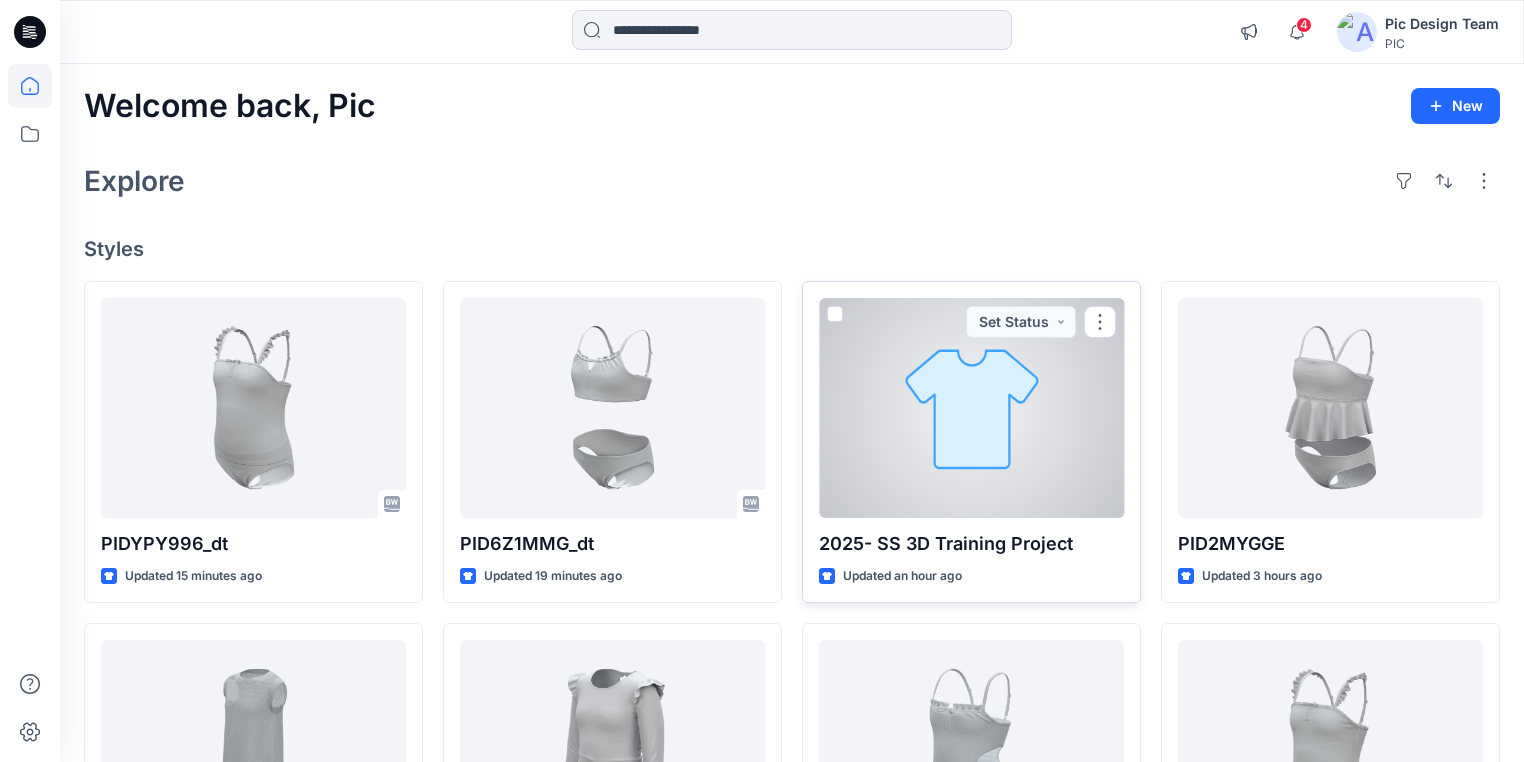 click at bounding box center (971, 408) 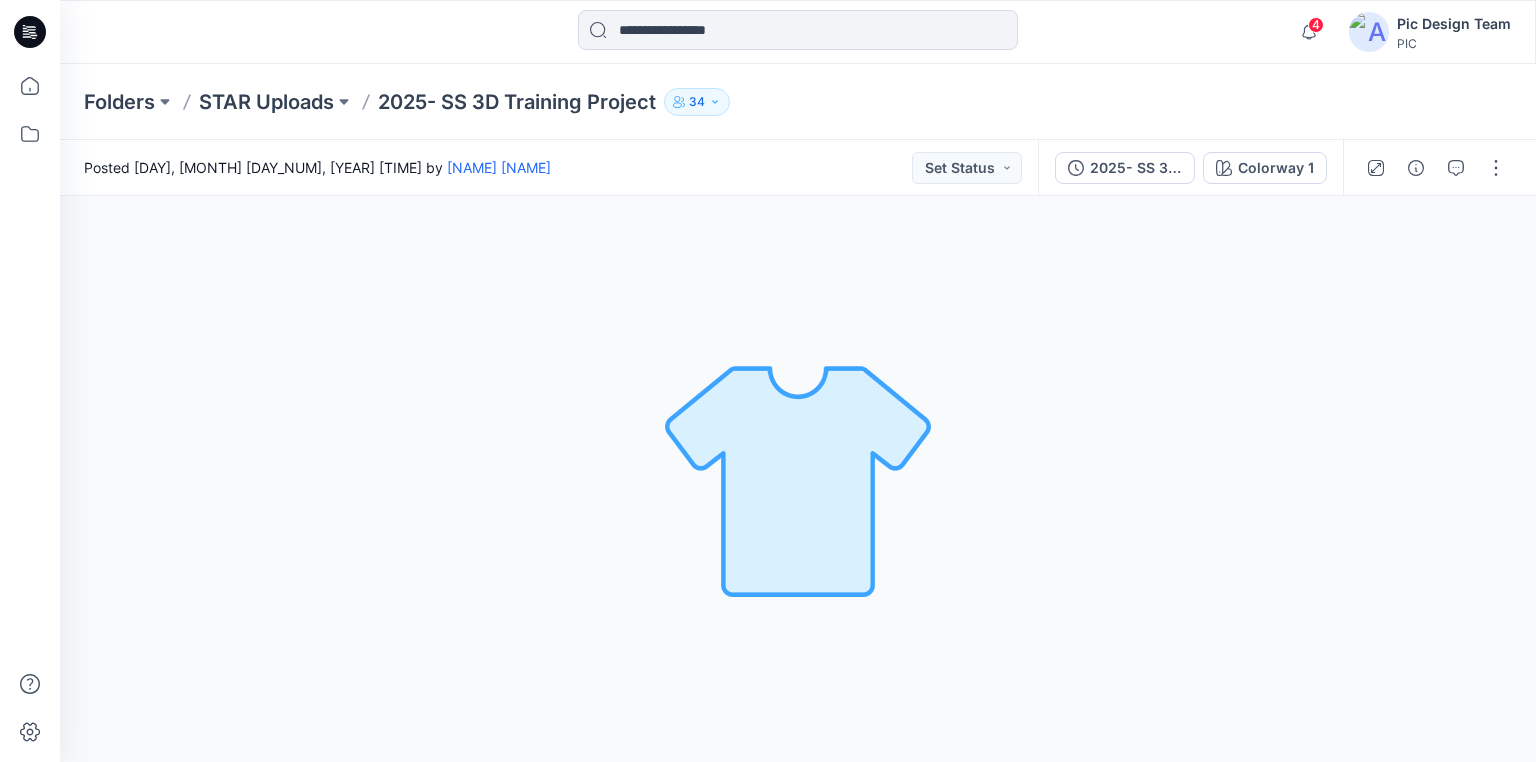 click on "2025- SS 3D Training Project" at bounding box center (517, 102) 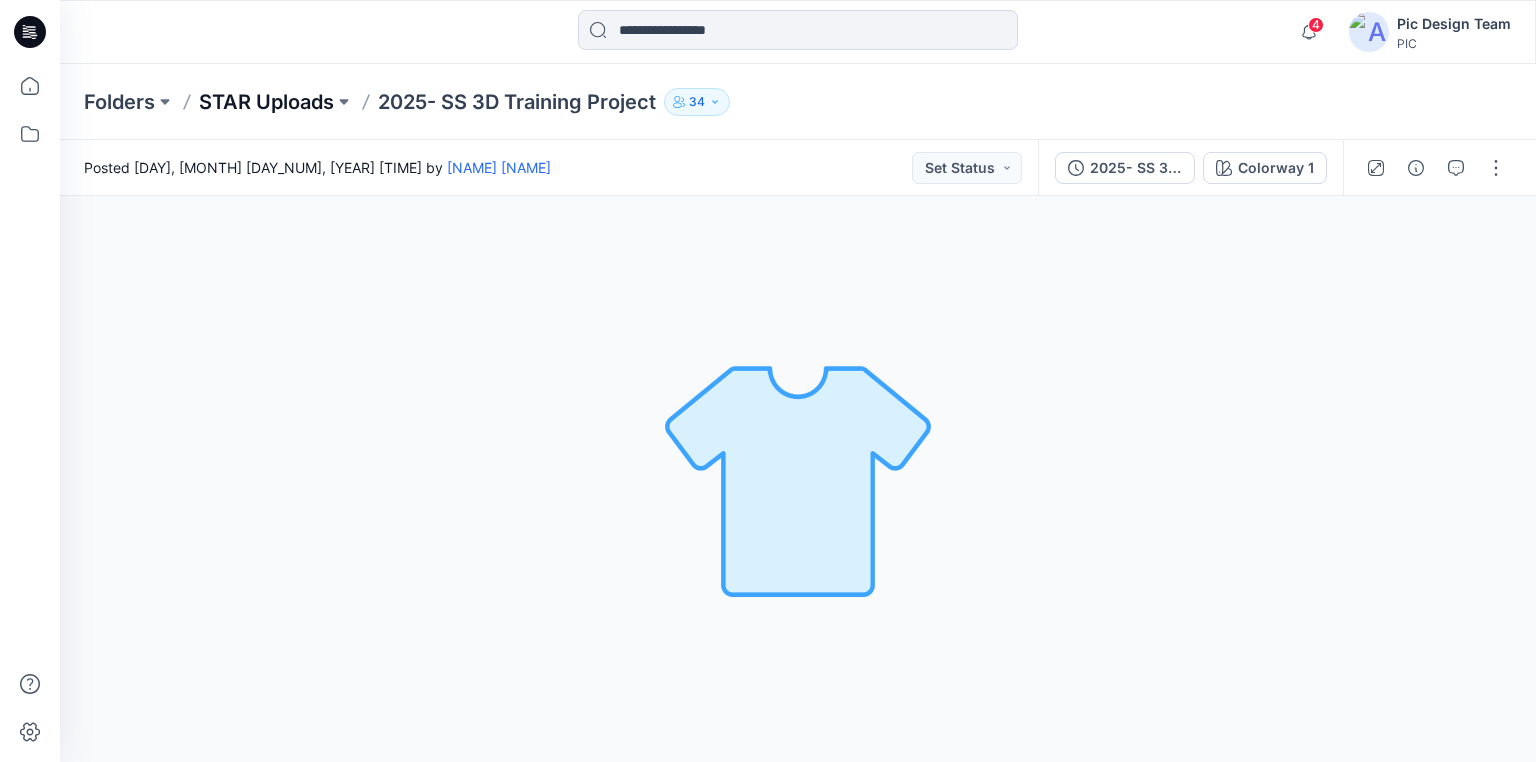 click on "STAR Uploads" at bounding box center [266, 102] 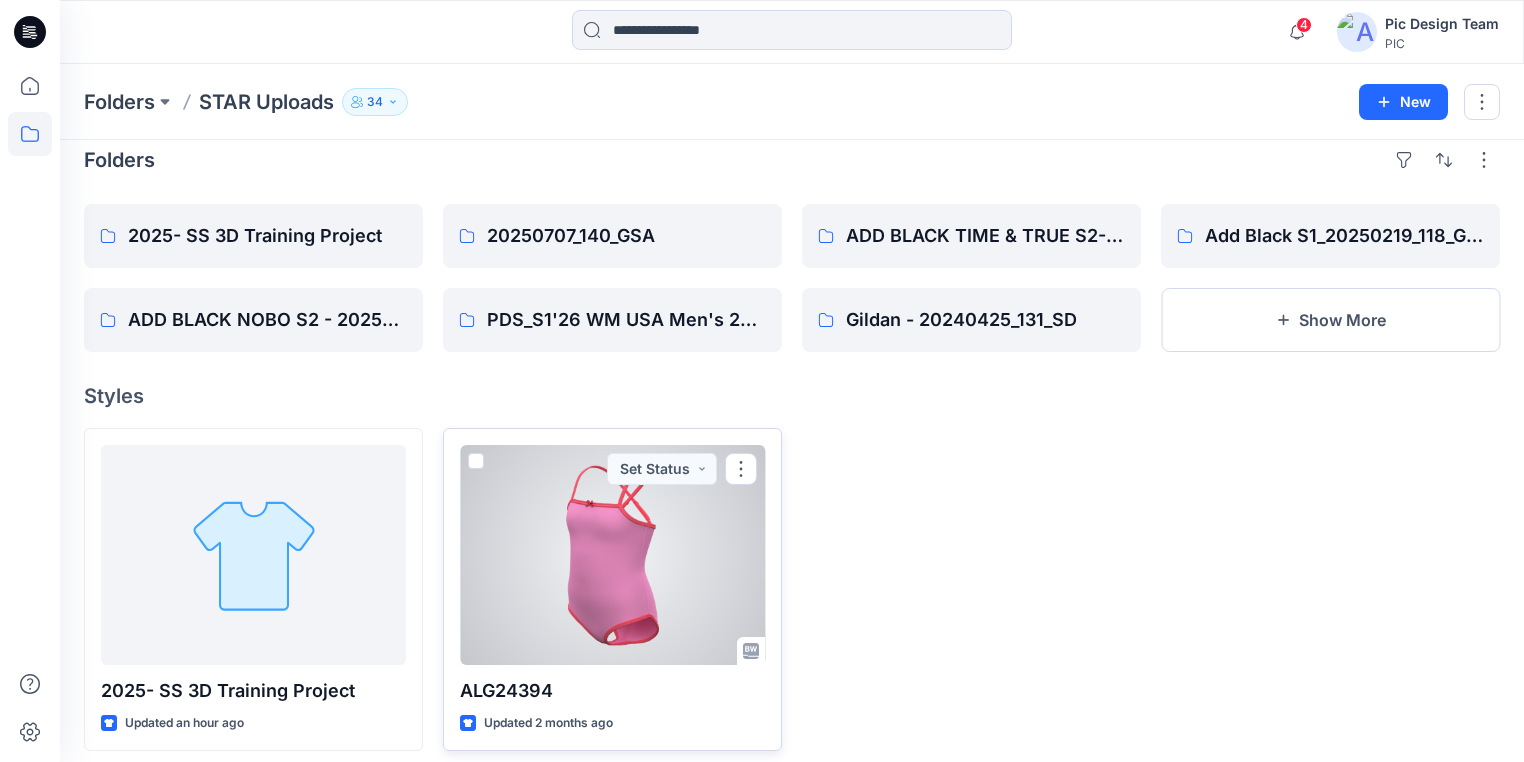 scroll, scrollTop: 31, scrollLeft: 0, axis: vertical 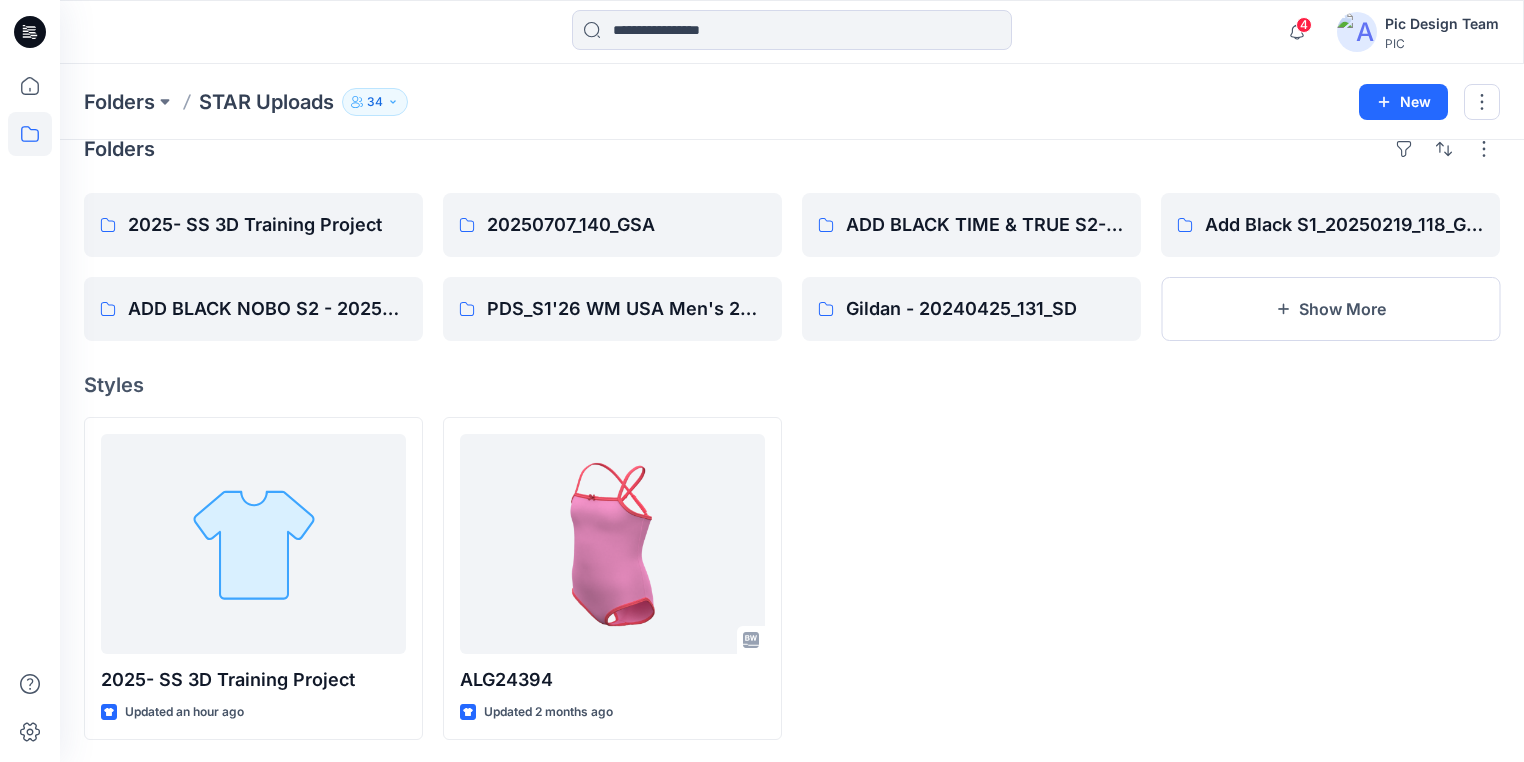 click 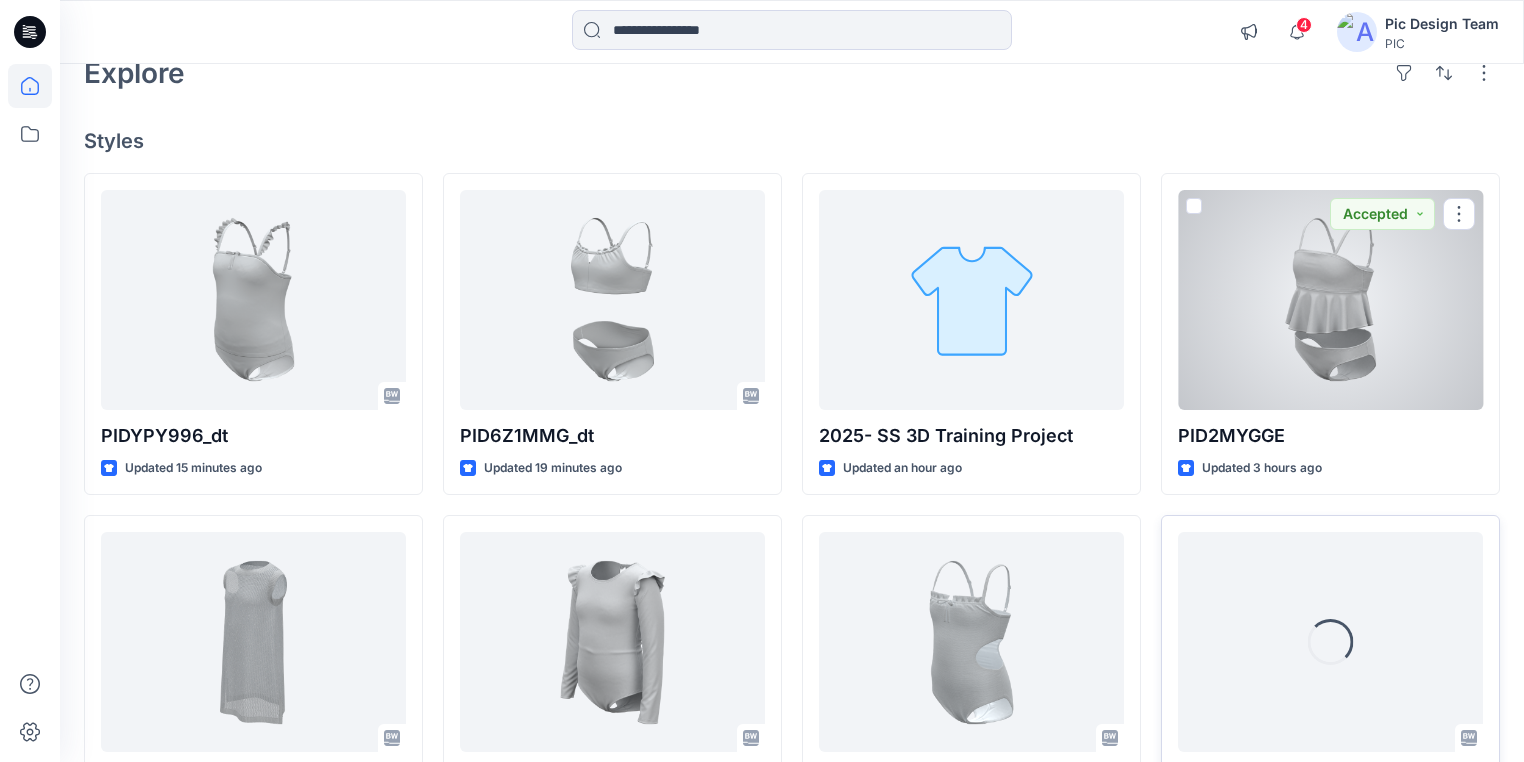 scroll, scrollTop: 191, scrollLeft: 0, axis: vertical 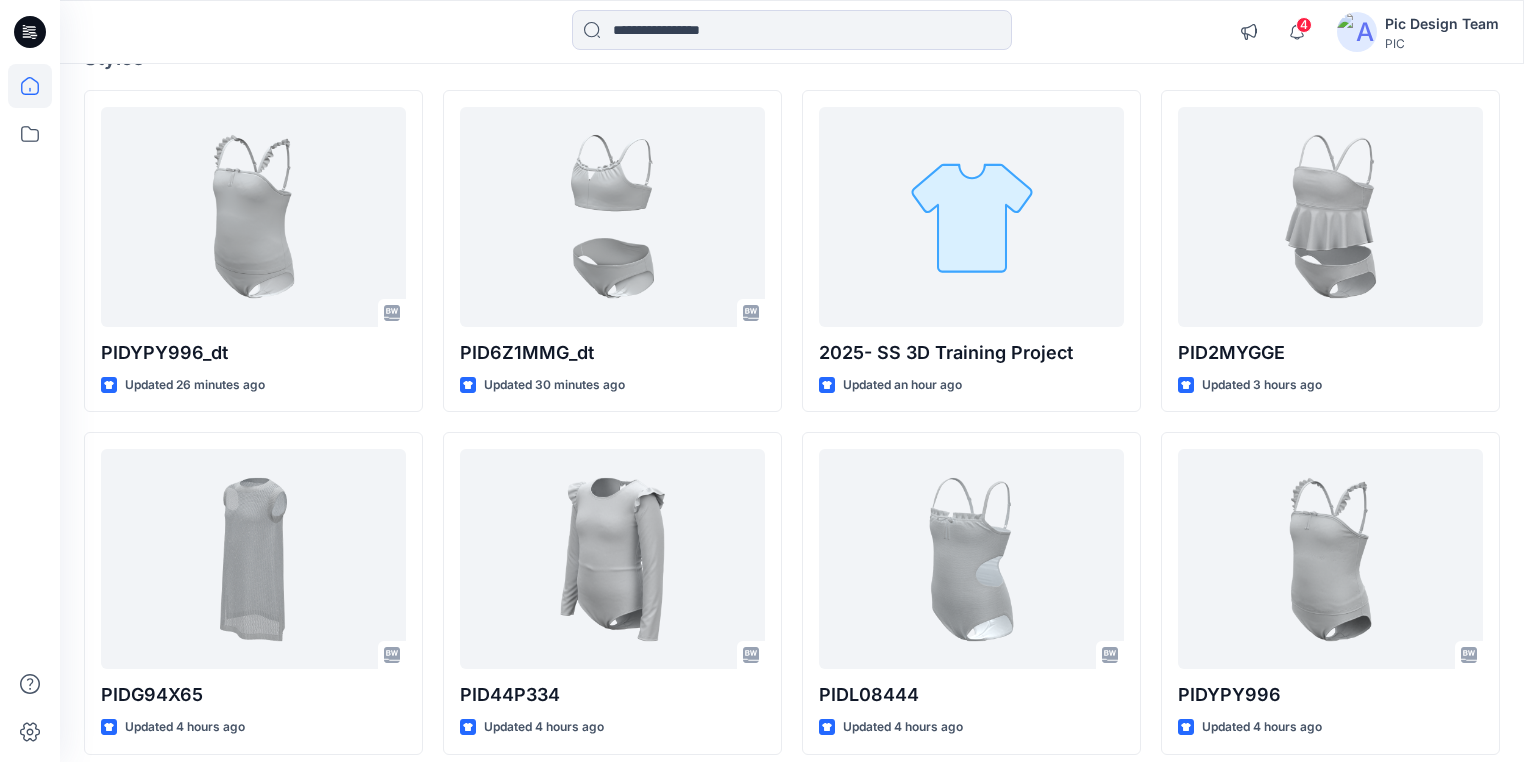 click at bounding box center (792, 32) 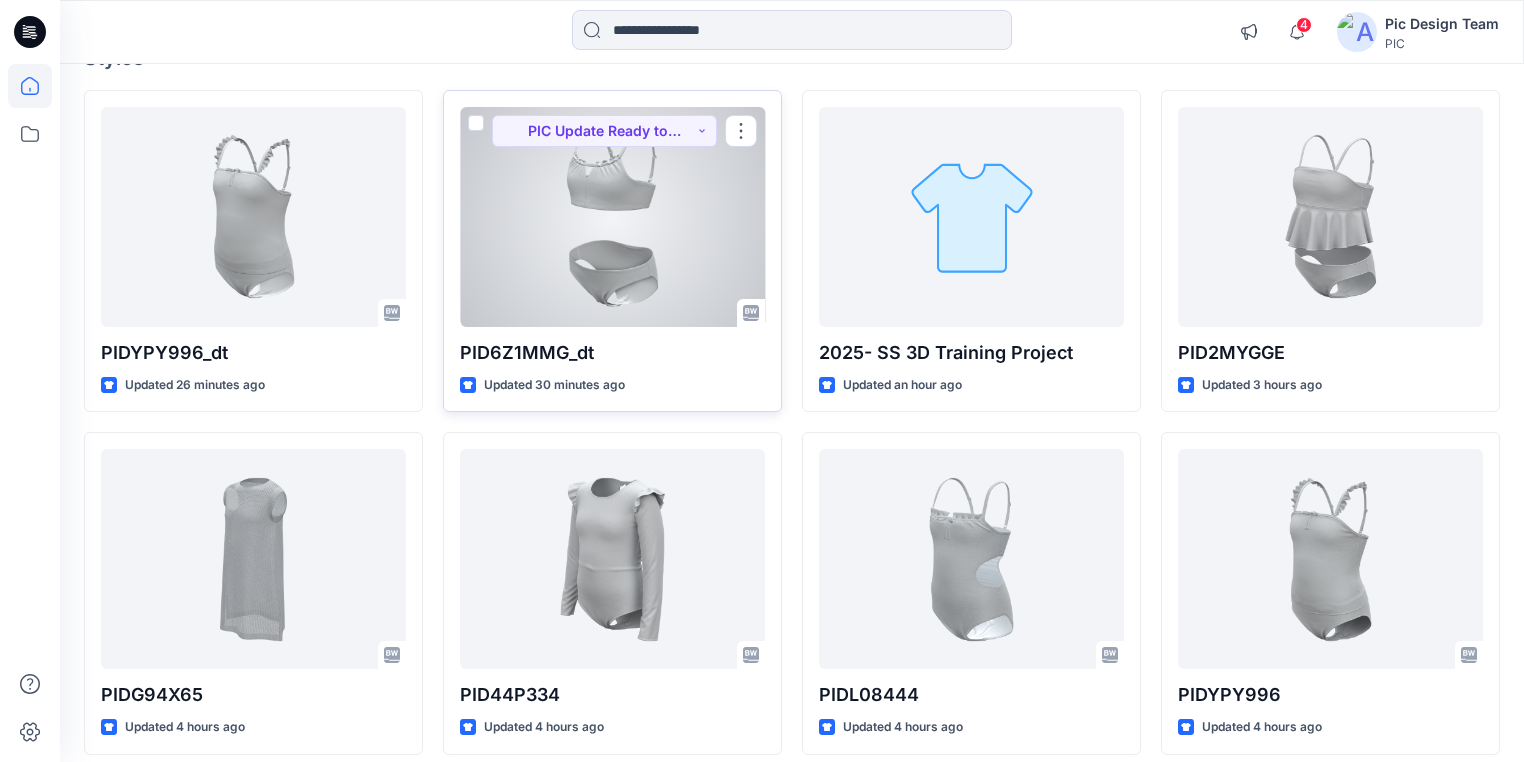 scroll, scrollTop: 0, scrollLeft: 0, axis: both 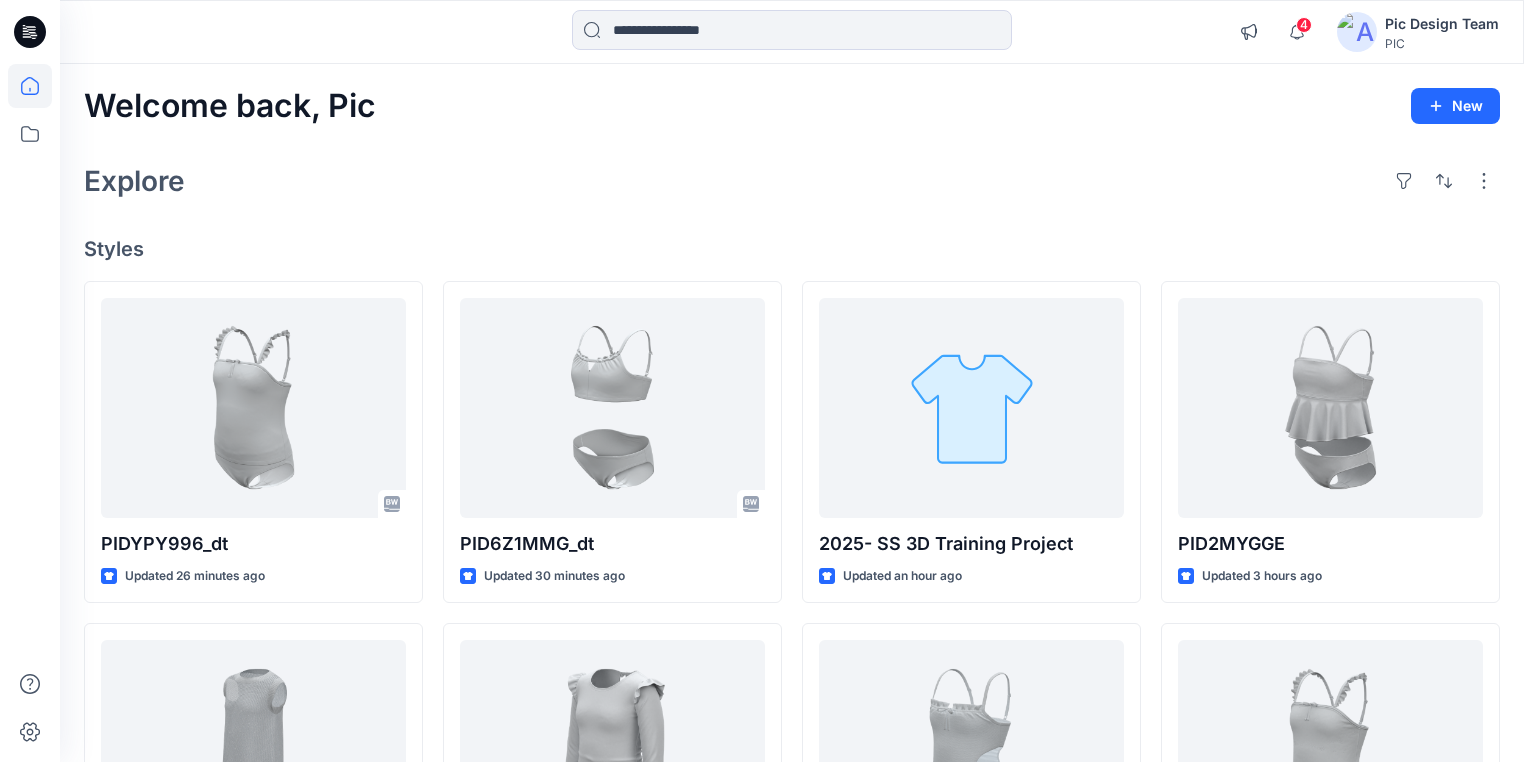 click on "Welcome back, Pic New Explore Styles PIDYPY996_dt Updated 26 minutes ago PIDG94X65 Updated 4 hours ago COASTAL CUTIE Updated 8 hours ago PID6Z1MMG_dt Updated 30 minutes ago PID44P334 Updated 4 hours ago COASTAL CUTIE Updated 8 hours ago 2025- SS 3D Training Project Updated an hour ago PIDL08444 Updated 4 hours ago LAKEHOUSE SUMMERS Updated 9 hours ago PID2MYGGE Updated 3 hours ago PIDYPY996 Updated 4 hours ago WILD NIGHT - SARONG Updated 9 hours ago Loading..." at bounding box center [792, 724] 